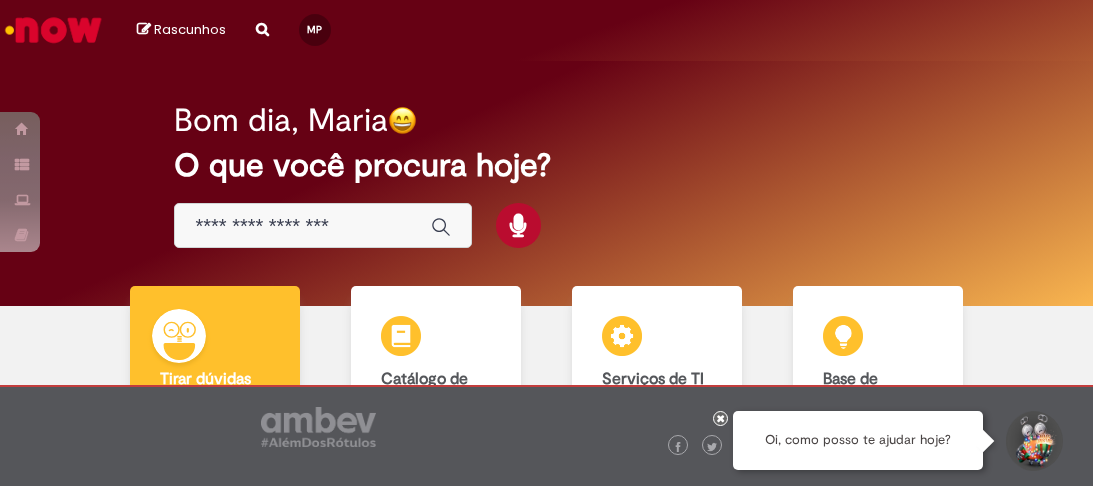 scroll, scrollTop: 0, scrollLeft: 0, axis: both 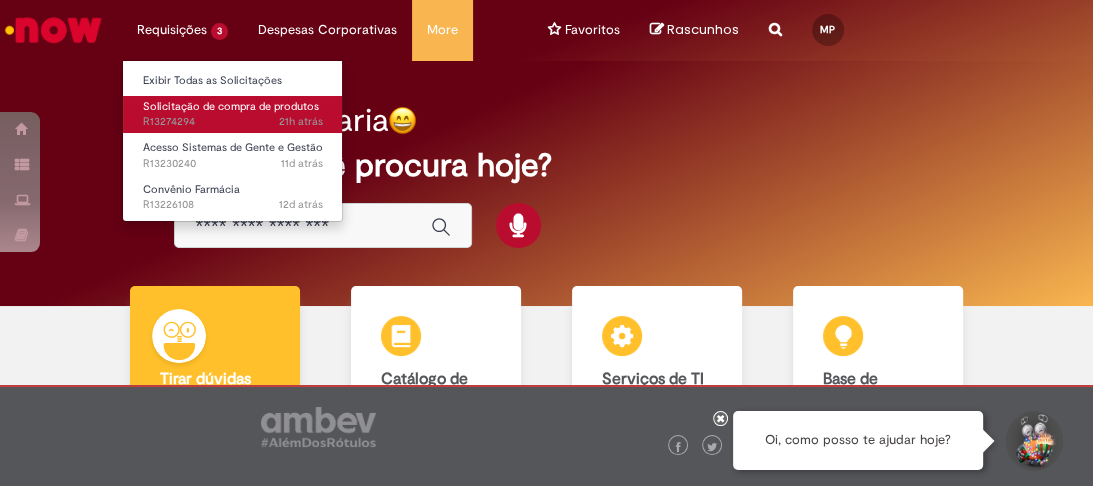 click on "Solicitação de compra de produtos" at bounding box center [231, 106] 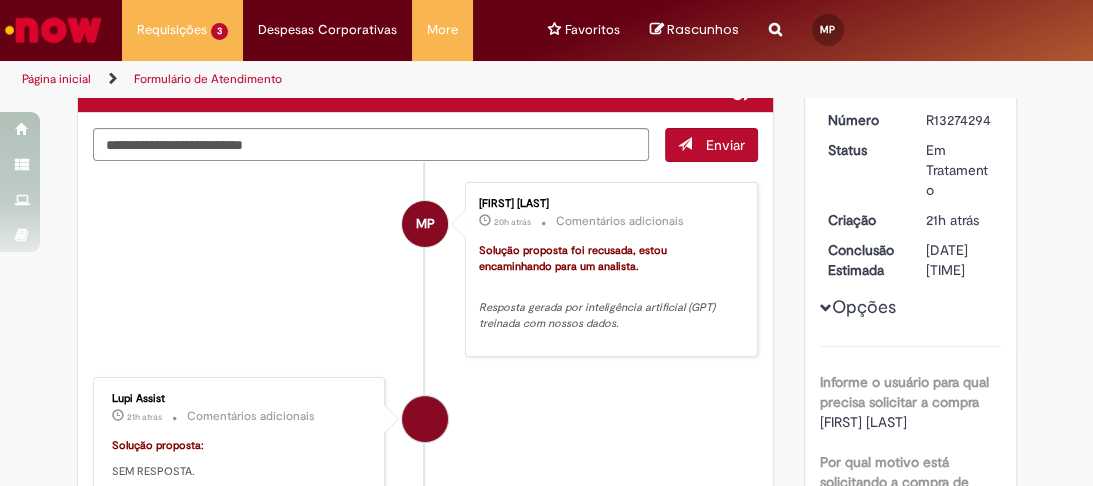 scroll, scrollTop: 0, scrollLeft: 0, axis: both 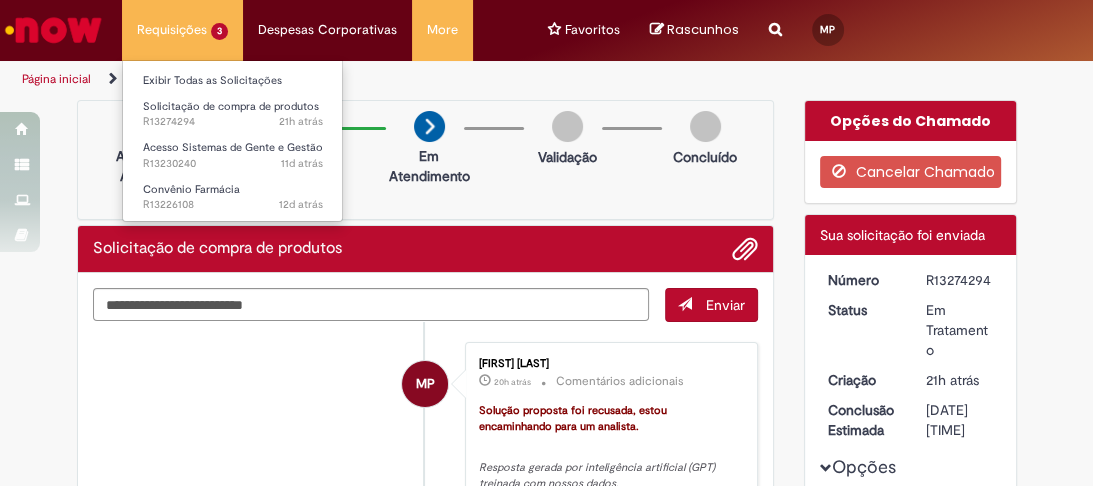 click on "Solicitação de compra de produtos
21h atrás 21 horas atrás  R13274294
Acesso Sistemas de Gente e Gestão
11d atrás 11 dias atrás  R13230240
Convênio Farmácia
12d atrás 12 dias atrás  R13226108" at bounding box center [182, 30] 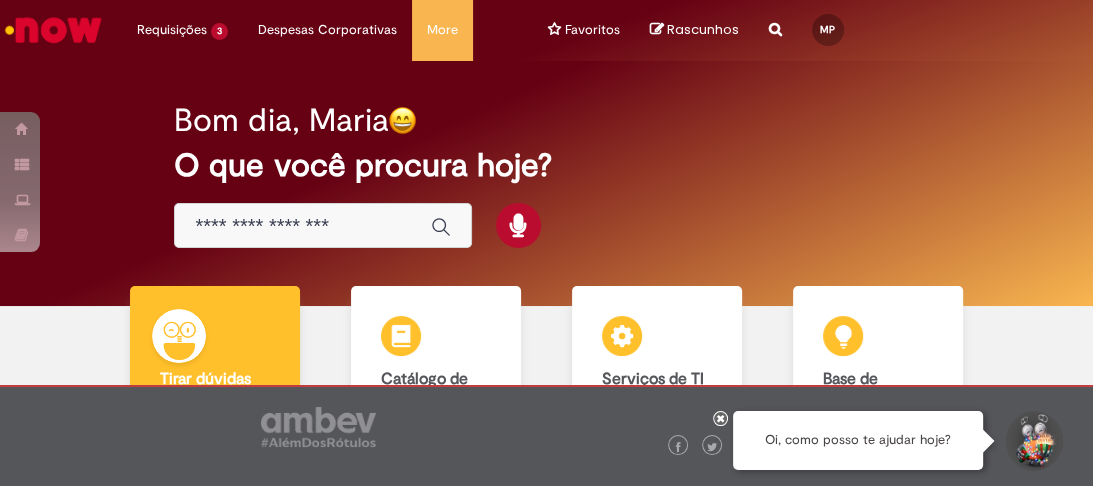 click at bounding box center (323, 225) 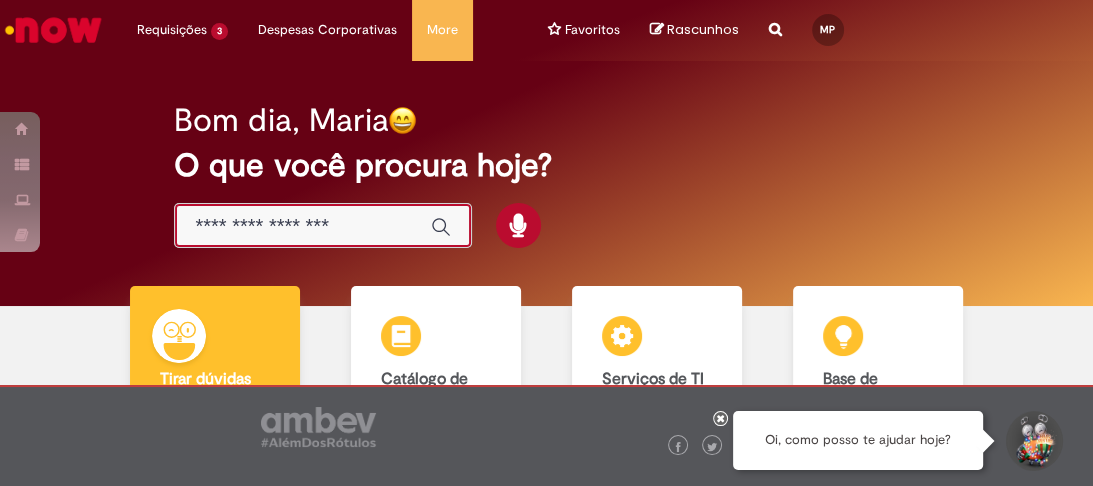 click at bounding box center (303, 226) 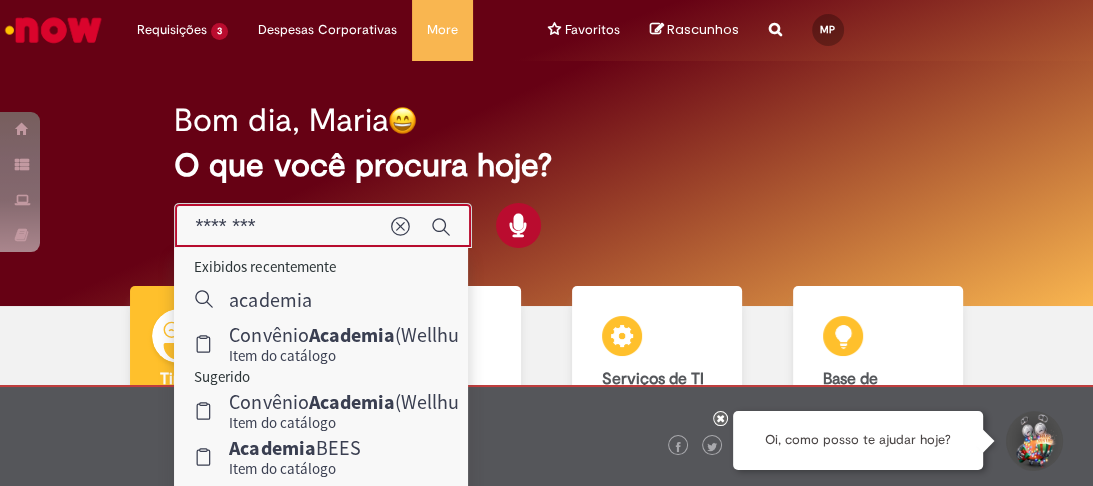 type on "********" 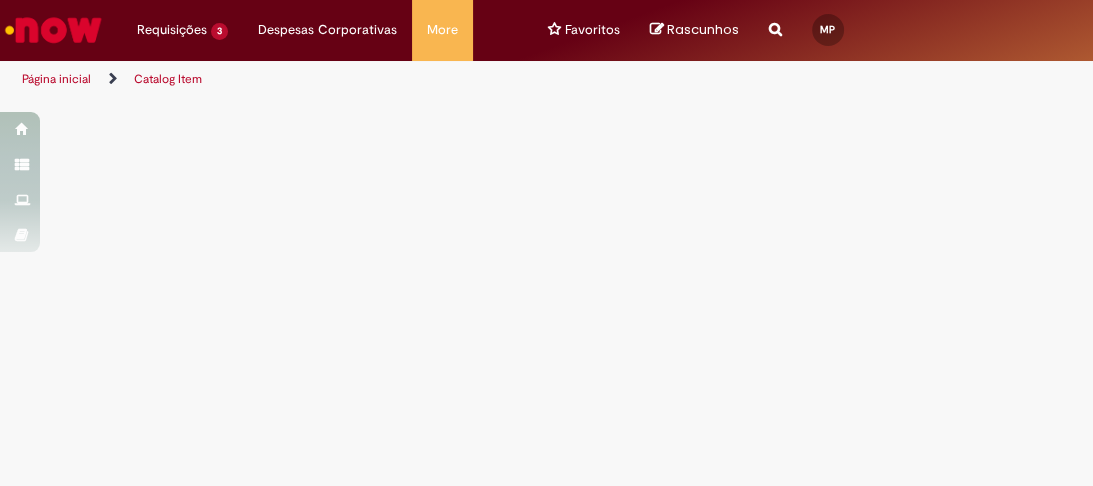 scroll, scrollTop: 0, scrollLeft: 0, axis: both 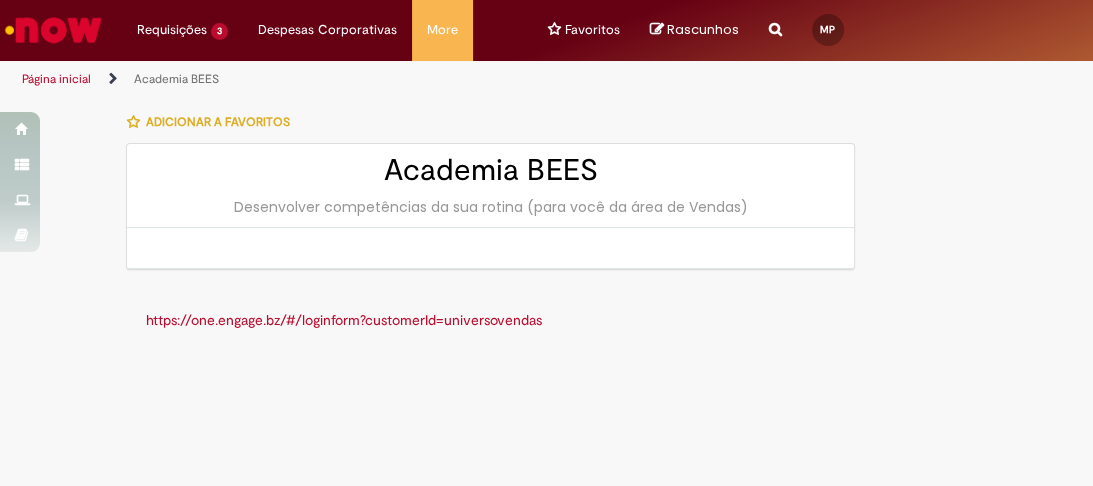 click on "https://one.engage.bz/#/loginform?customerId=universovendas" at bounding box center [344, 320] 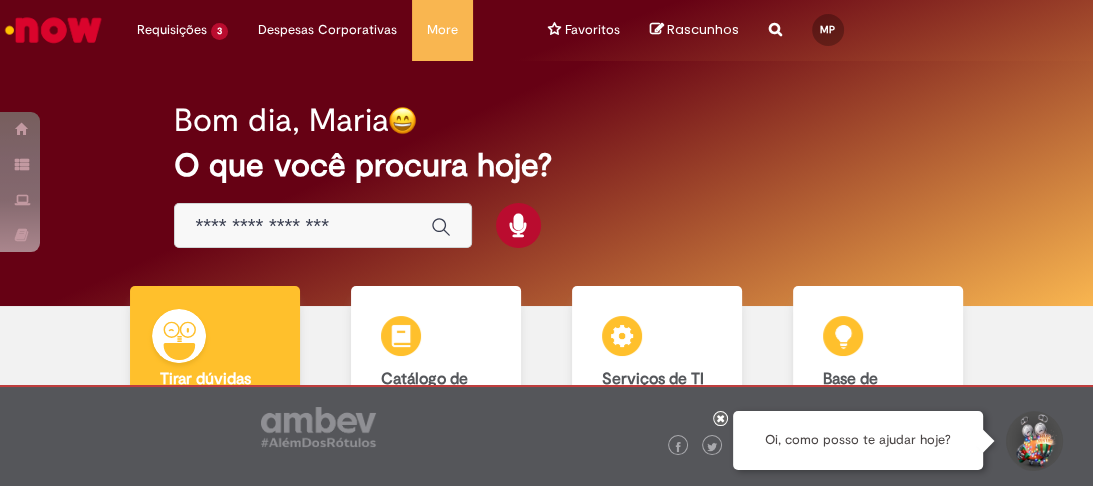 click at bounding box center (303, 226) 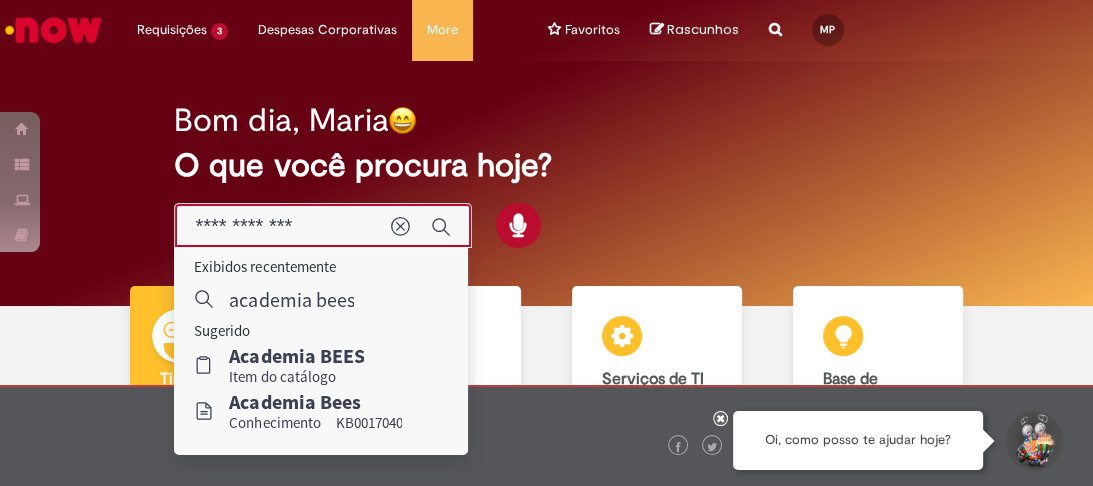type on "**********" 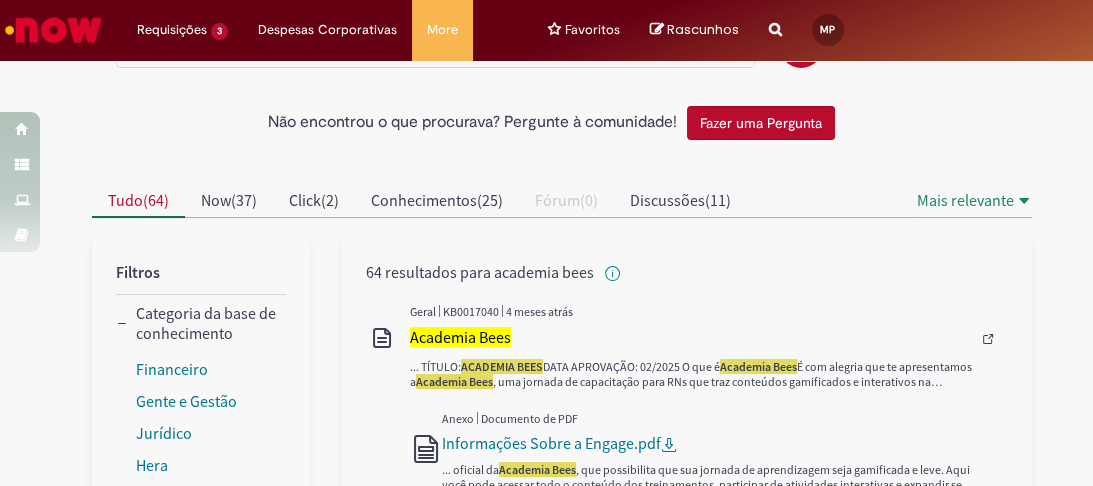 scroll, scrollTop: 240, scrollLeft: 0, axis: vertical 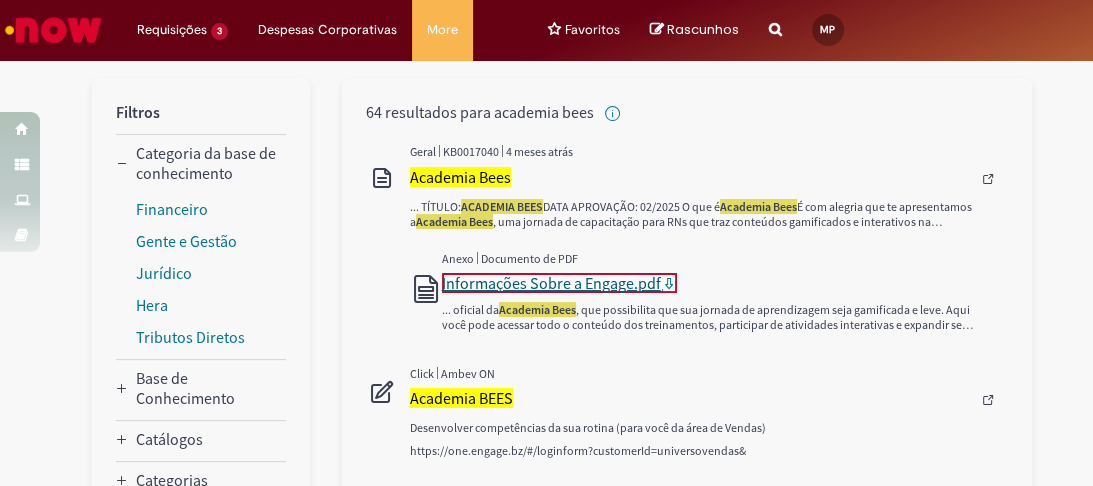 click on "Informações Sobre a Engage.pdf" at bounding box center [551, 283] 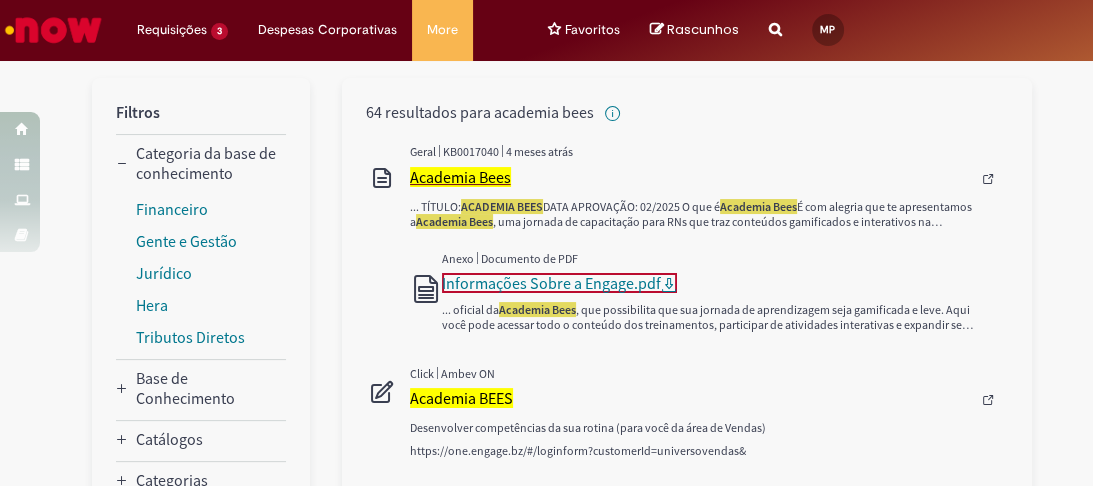 click on "Academia Bees" at bounding box center (460, 177) 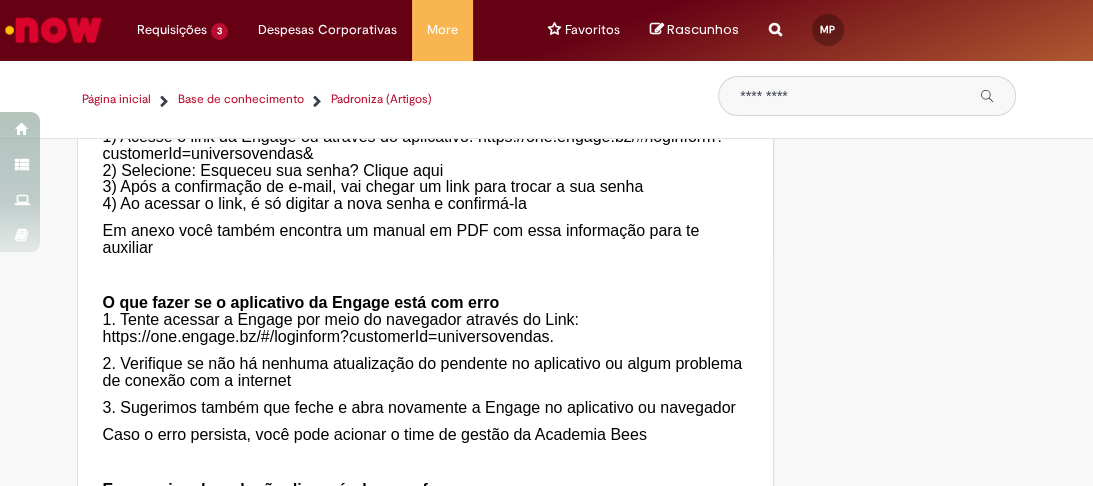 scroll, scrollTop: 3520, scrollLeft: 0, axis: vertical 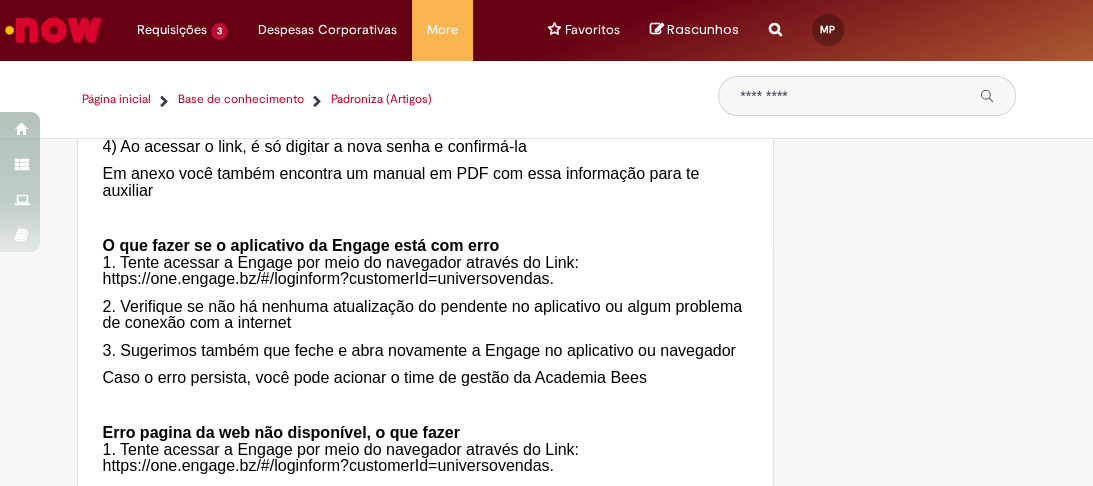 drag, startPoint x: 90, startPoint y: 272, endPoint x: 569, endPoint y: 279, distance: 479.05115 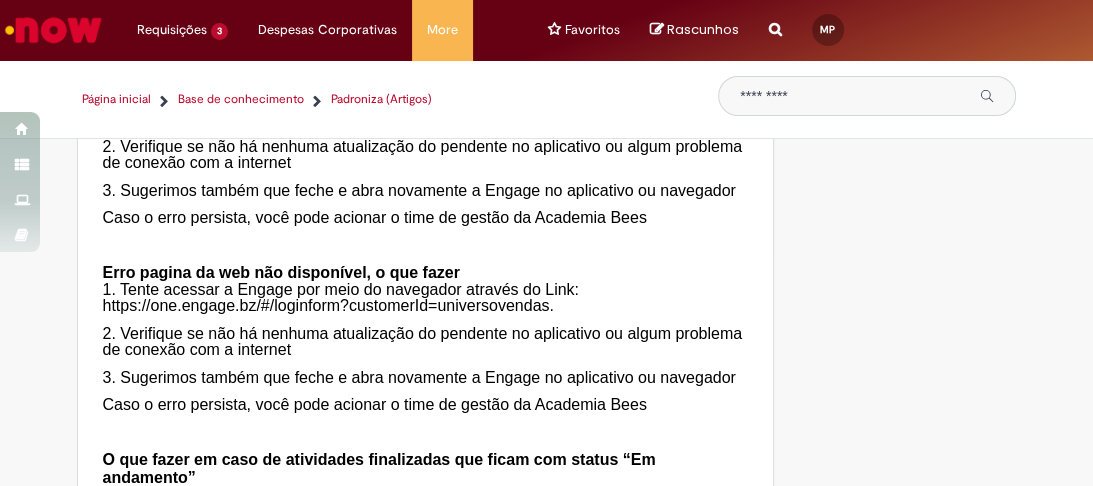 scroll, scrollTop: 3520, scrollLeft: 0, axis: vertical 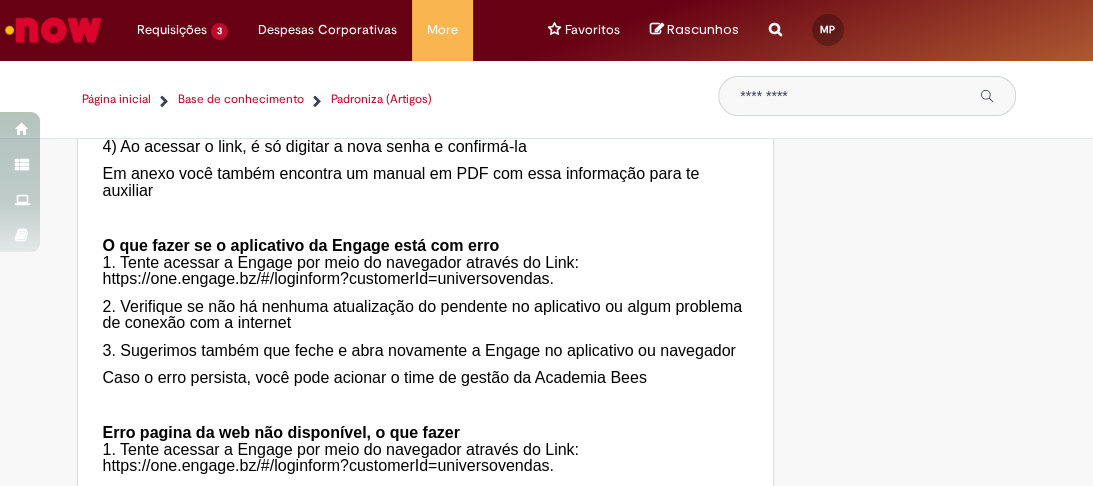 click on "2. Verifique se não há nenhuma atualização do pendente no aplicativo ou algum problema de conexão com a internet" at bounding box center [423, 315] 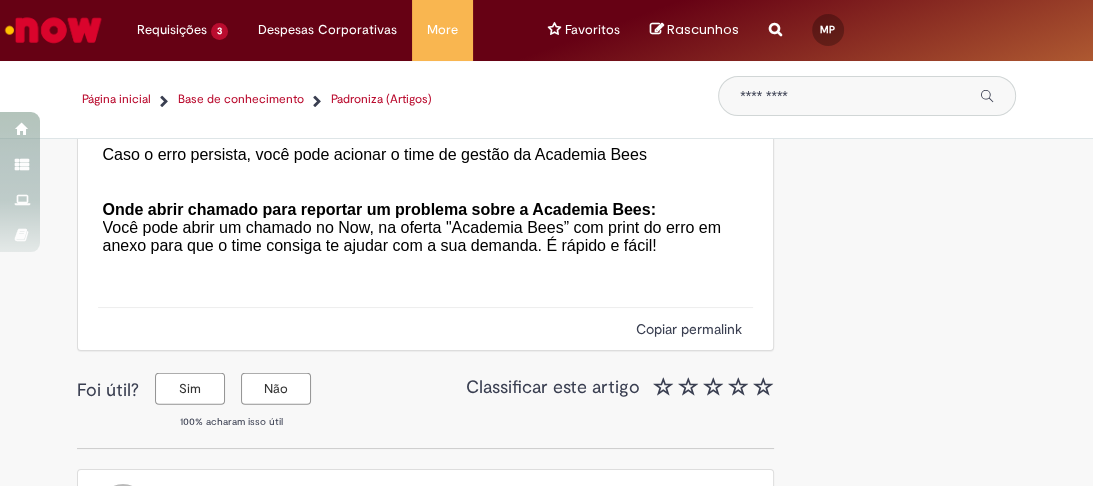 scroll, scrollTop: 3920, scrollLeft: 0, axis: vertical 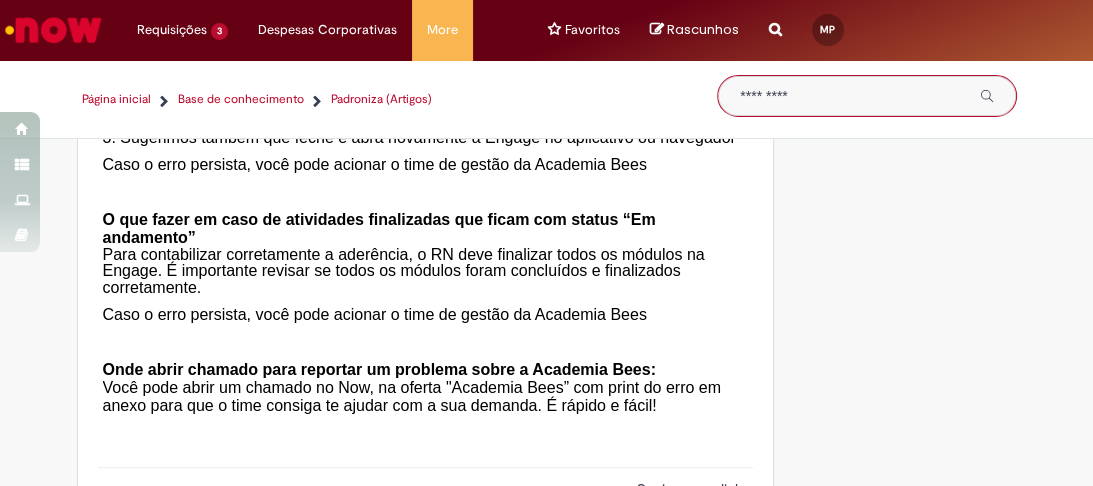 click at bounding box center (853, 96) 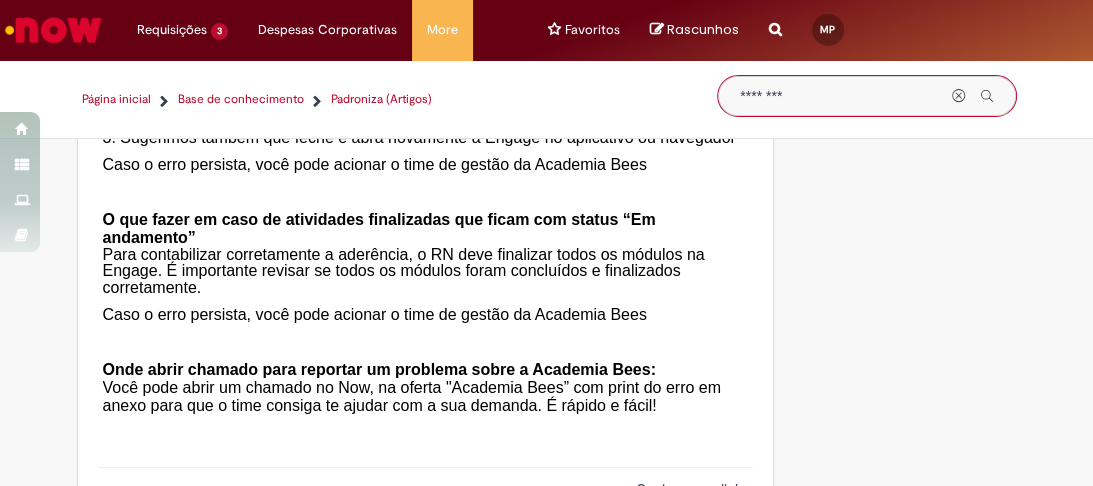 type on "********" 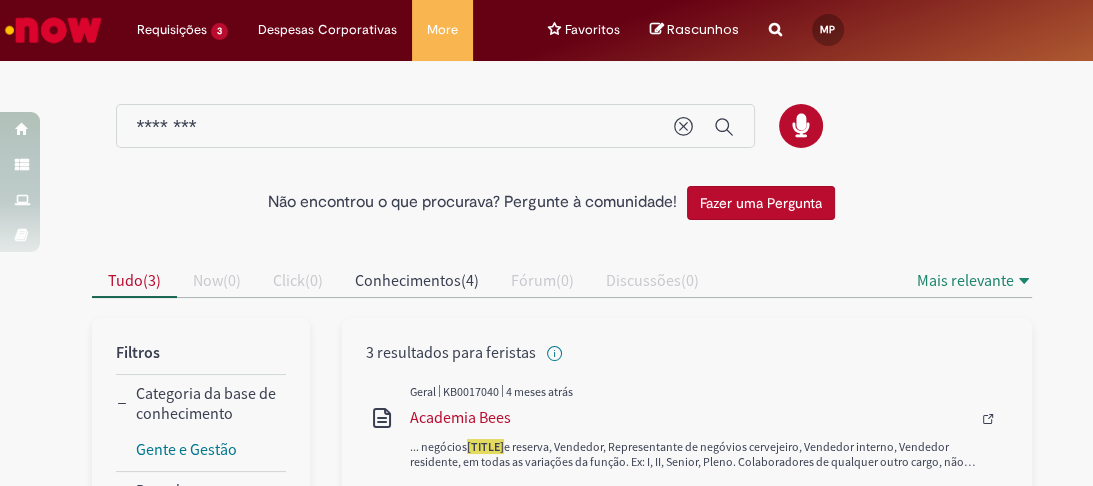 scroll, scrollTop: 160, scrollLeft: 0, axis: vertical 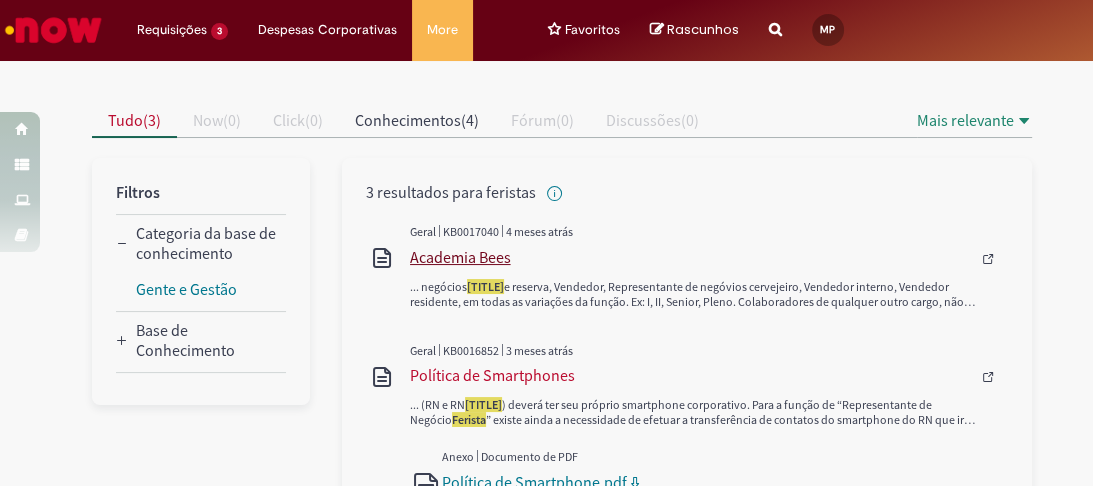 click on "Academia Bees" at bounding box center [694, 257] 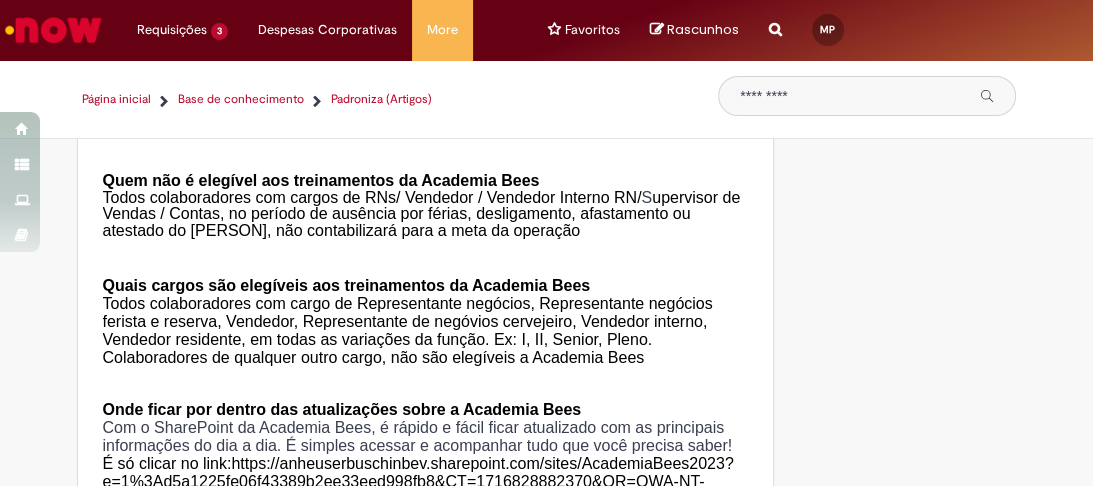 scroll, scrollTop: 1280, scrollLeft: 0, axis: vertical 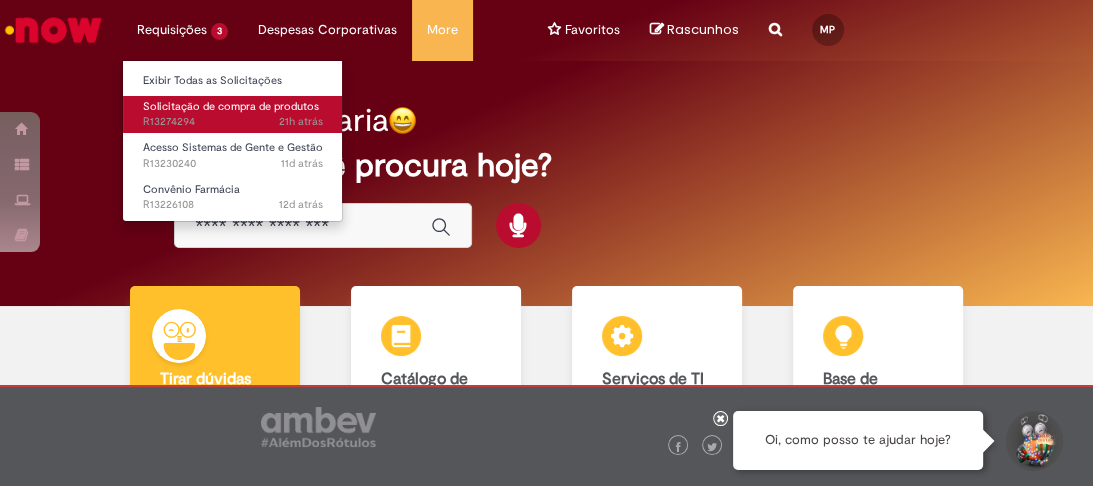 click on "Solicitação de compra de produtos" at bounding box center (231, 106) 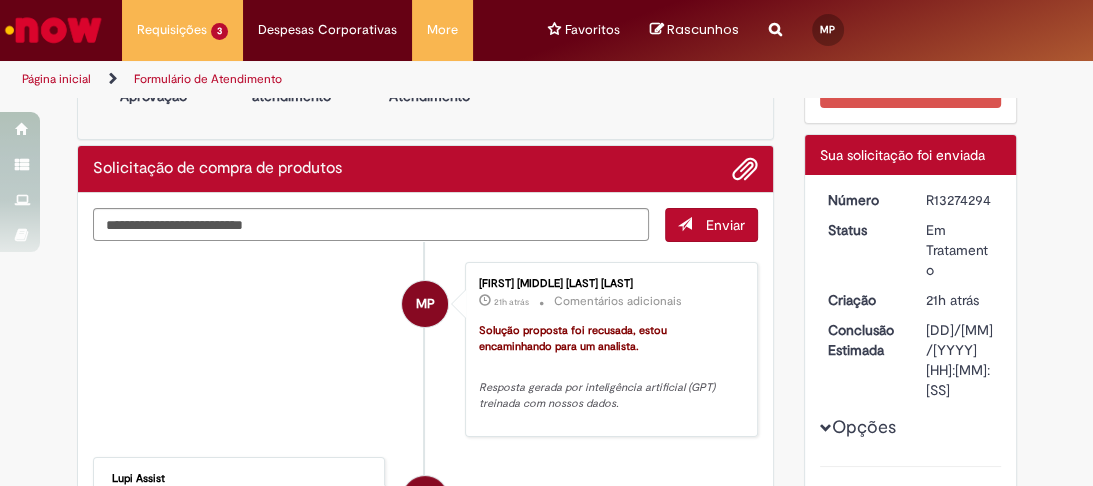 scroll, scrollTop: 320, scrollLeft: 0, axis: vertical 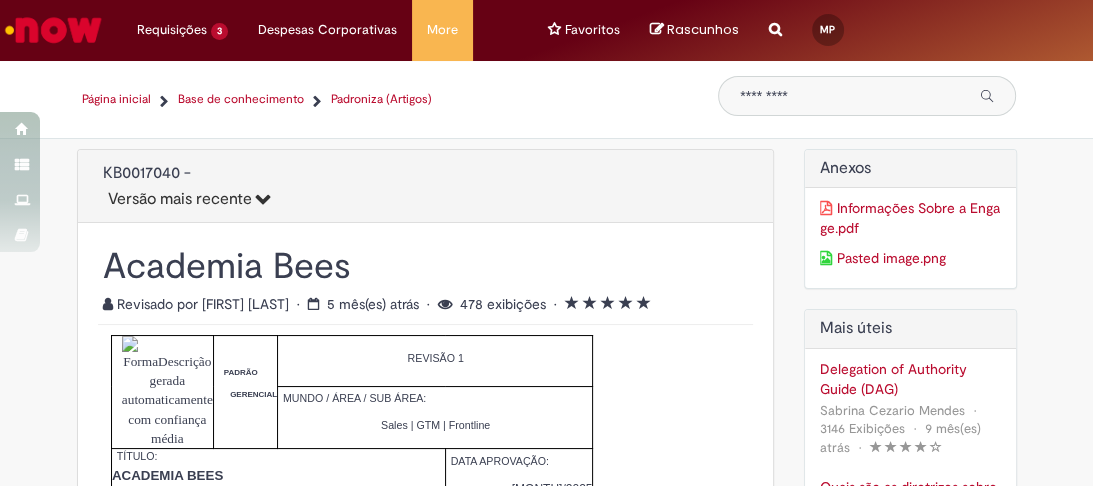 click on "Informações Sobre a Engage.pdf" at bounding box center [910, 218] 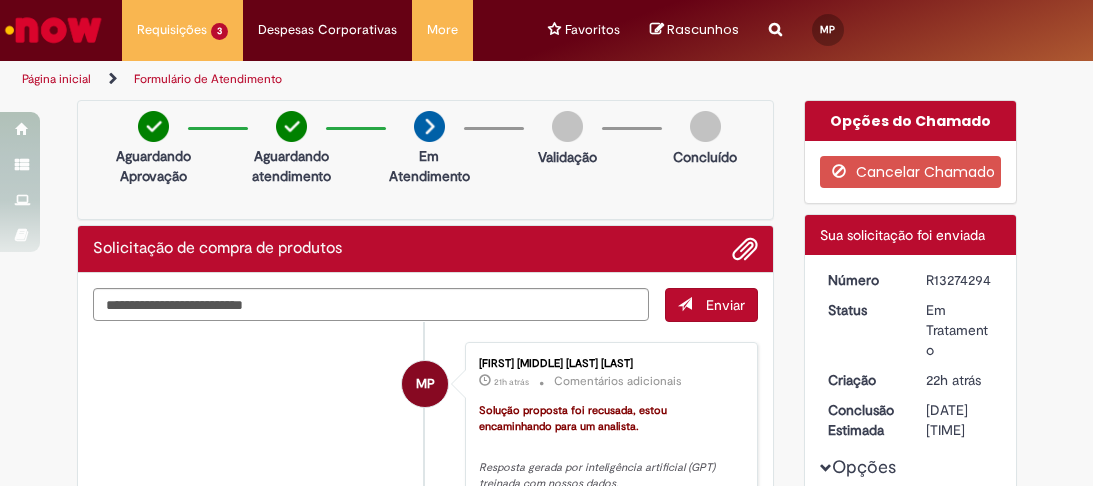 scroll, scrollTop: 0, scrollLeft: 0, axis: both 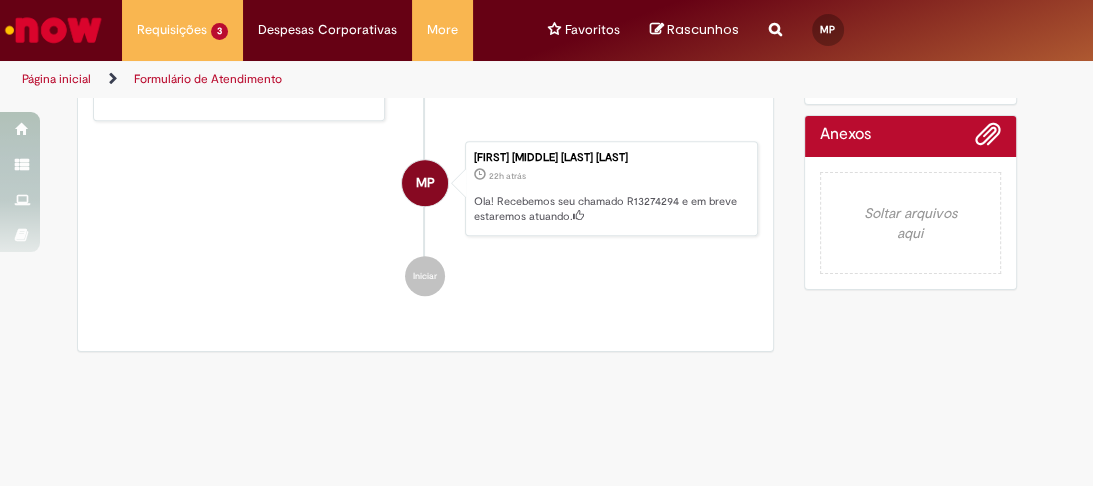 click at bounding box center [988, 135] 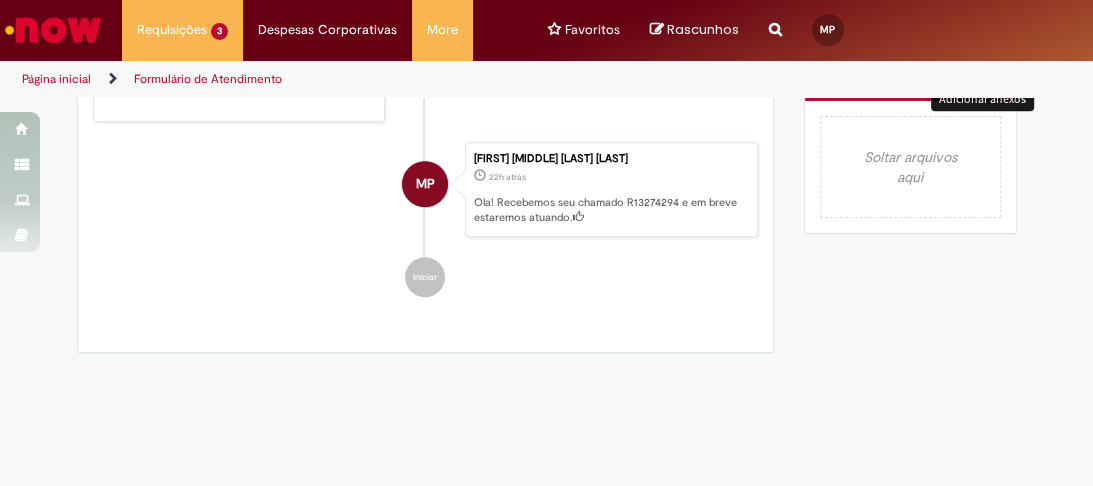 scroll, scrollTop: 718, scrollLeft: 0, axis: vertical 